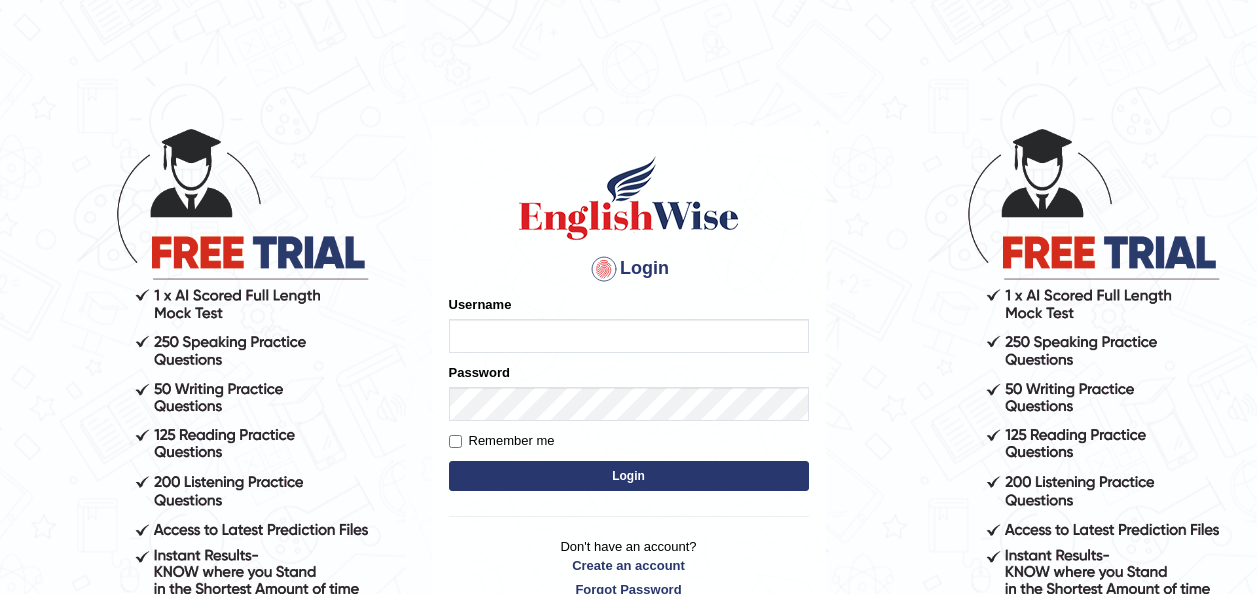 scroll, scrollTop: 0, scrollLeft: 0, axis: both 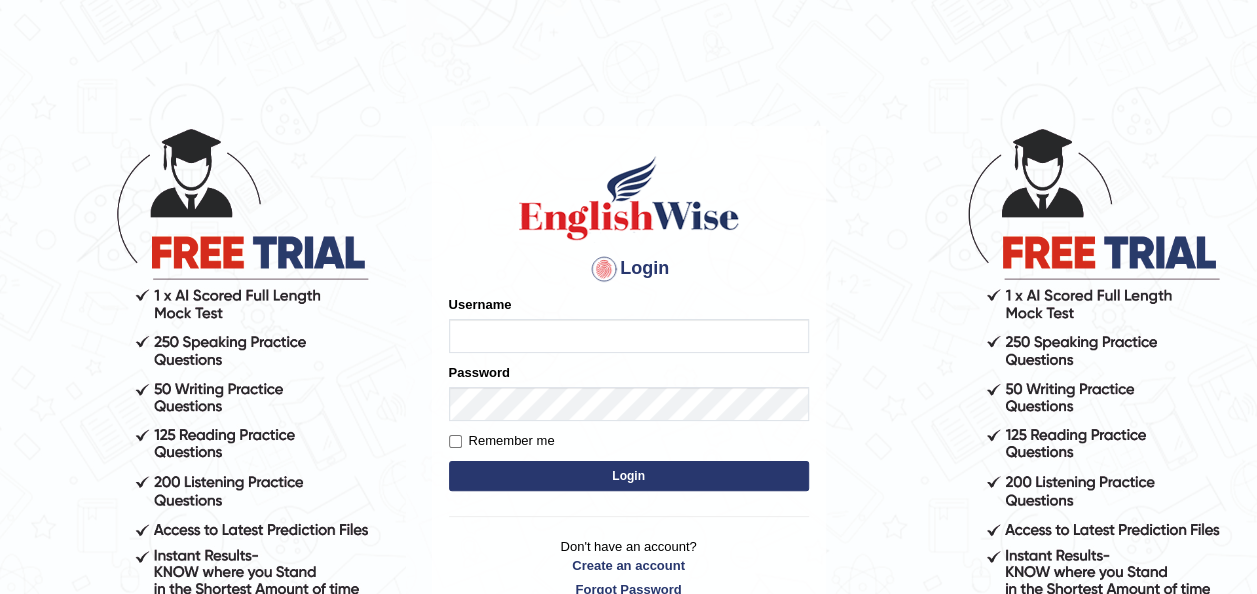 type on "robert1125" 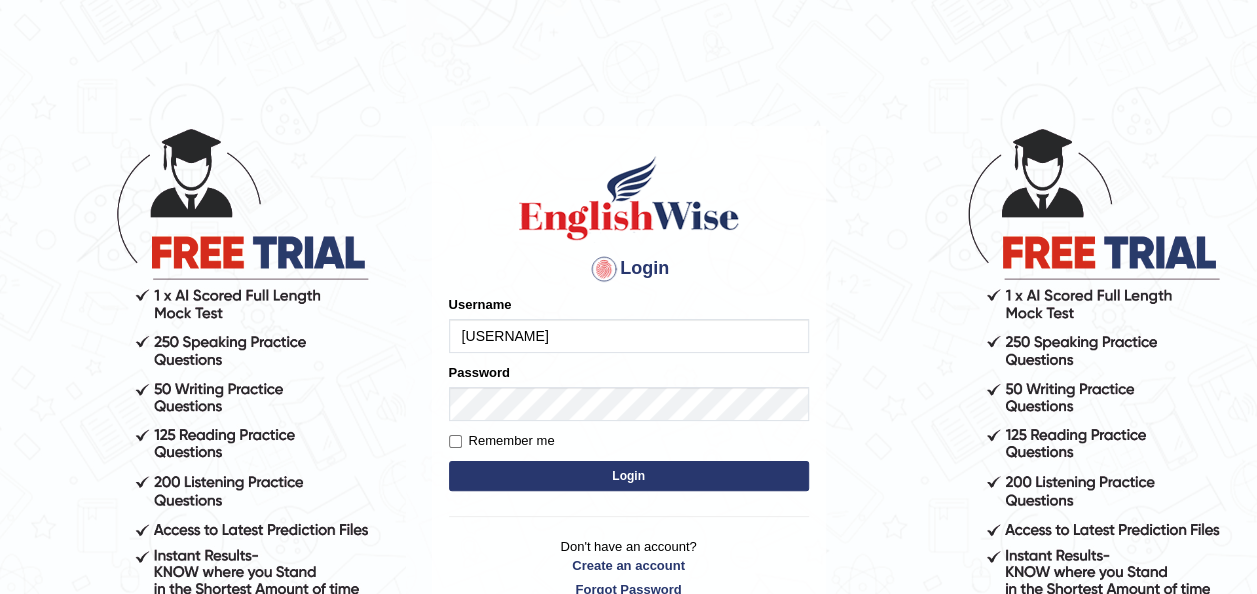 click on "Login" at bounding box center [629, 476] 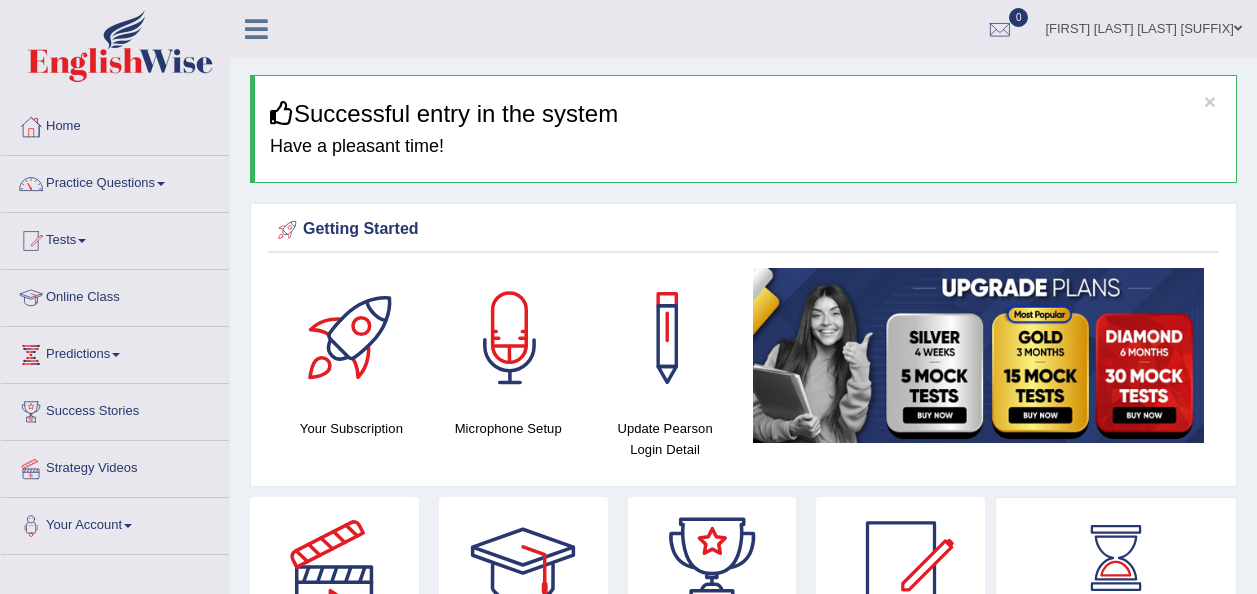 scroll, scrollTop: 0, scrollLeft: 0, axis: both 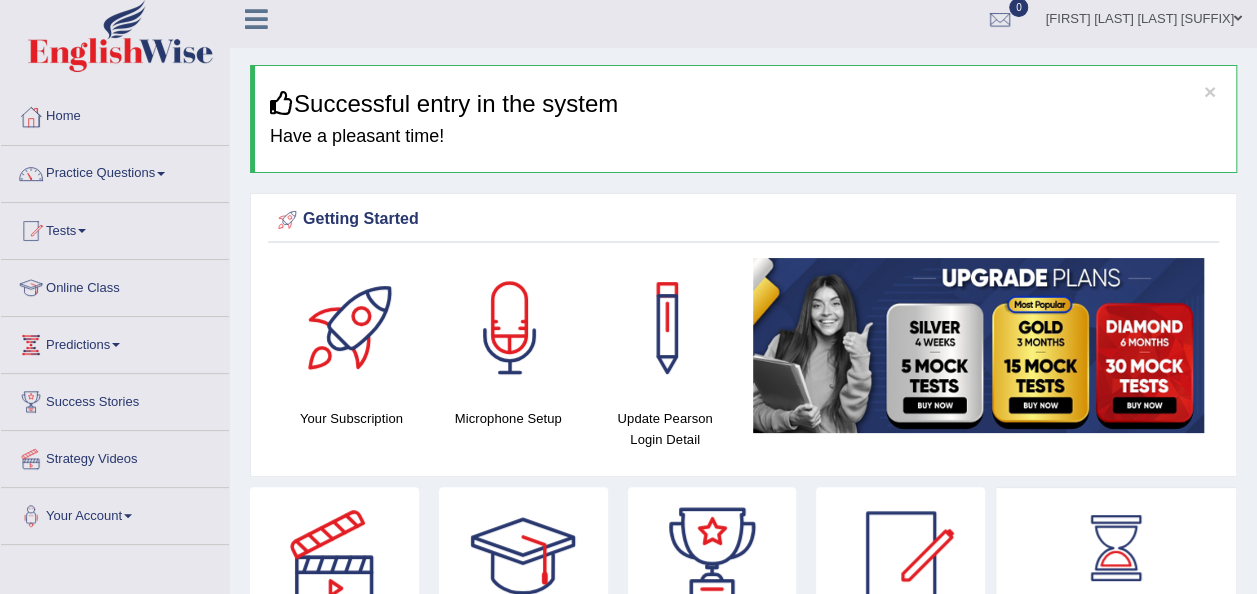click on "Online Class" at bounding box center (115, 285) 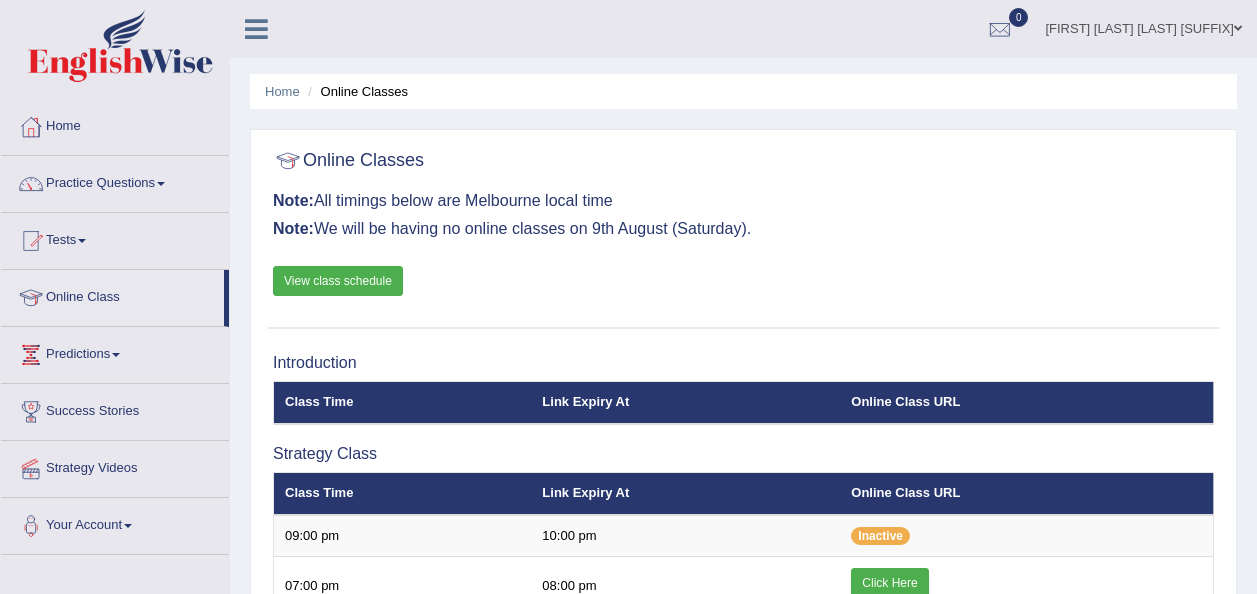 scroll, scrollTop: 110, scrollLeft: 0, axis: vertical 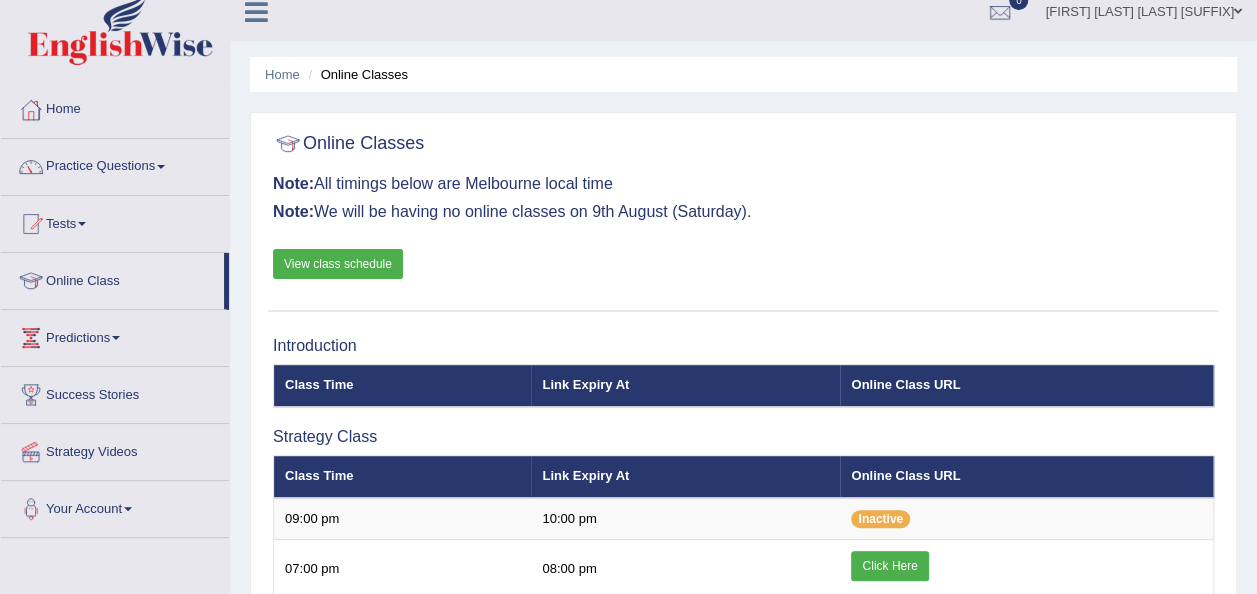 click on "View class schedule" at bounding box center [338, 264] 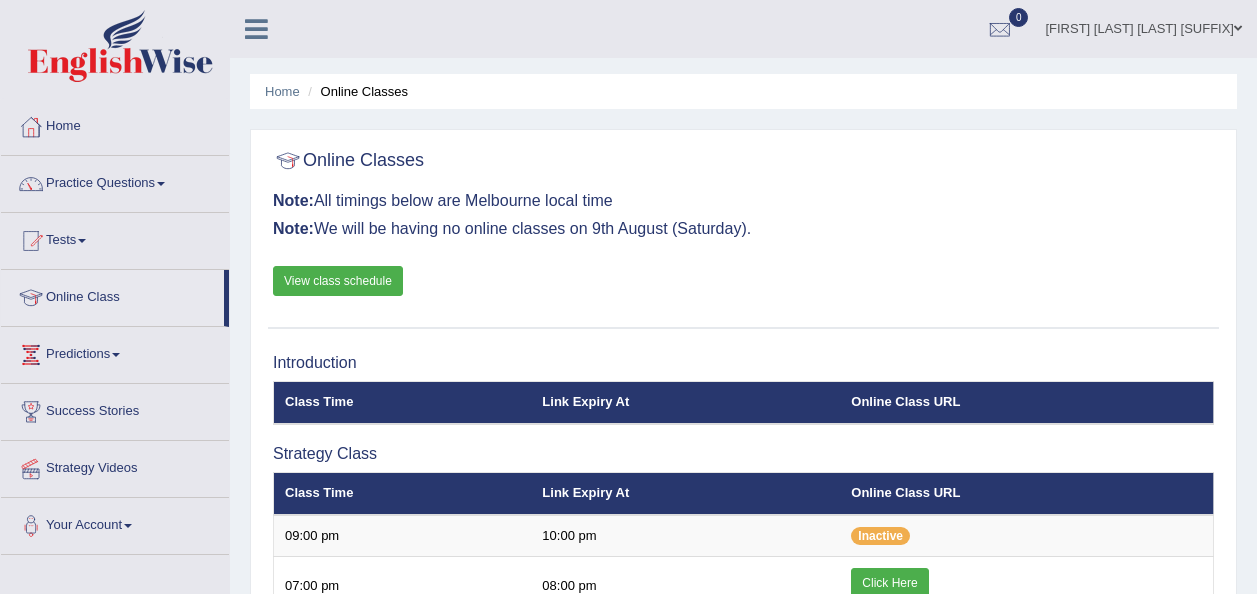 scroll, scrollTop: 17, scrollLeft: 0, axis: vertical 